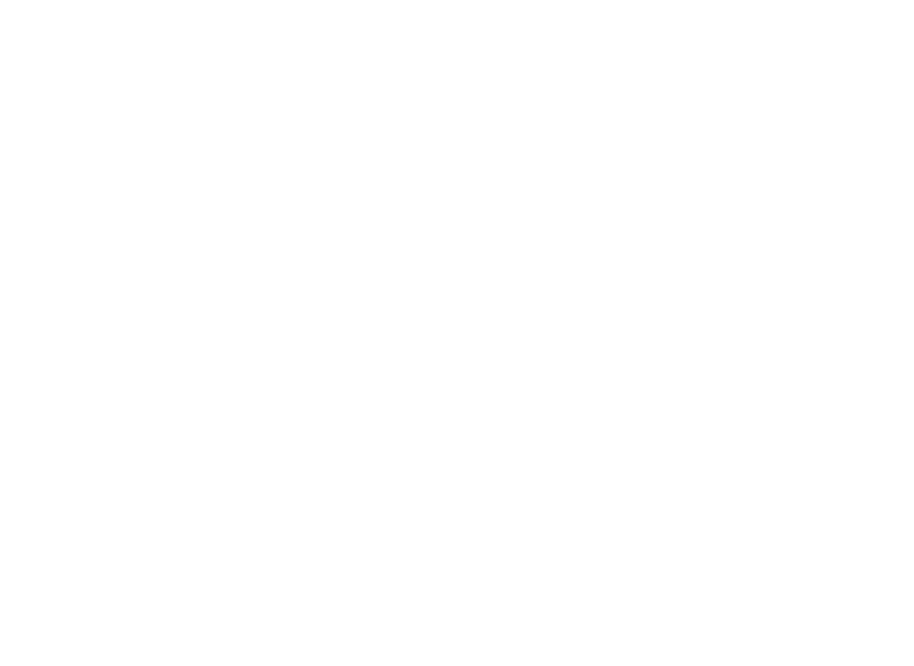 scroll, scrollTop: 0, scrollLeft: 0, axis: both 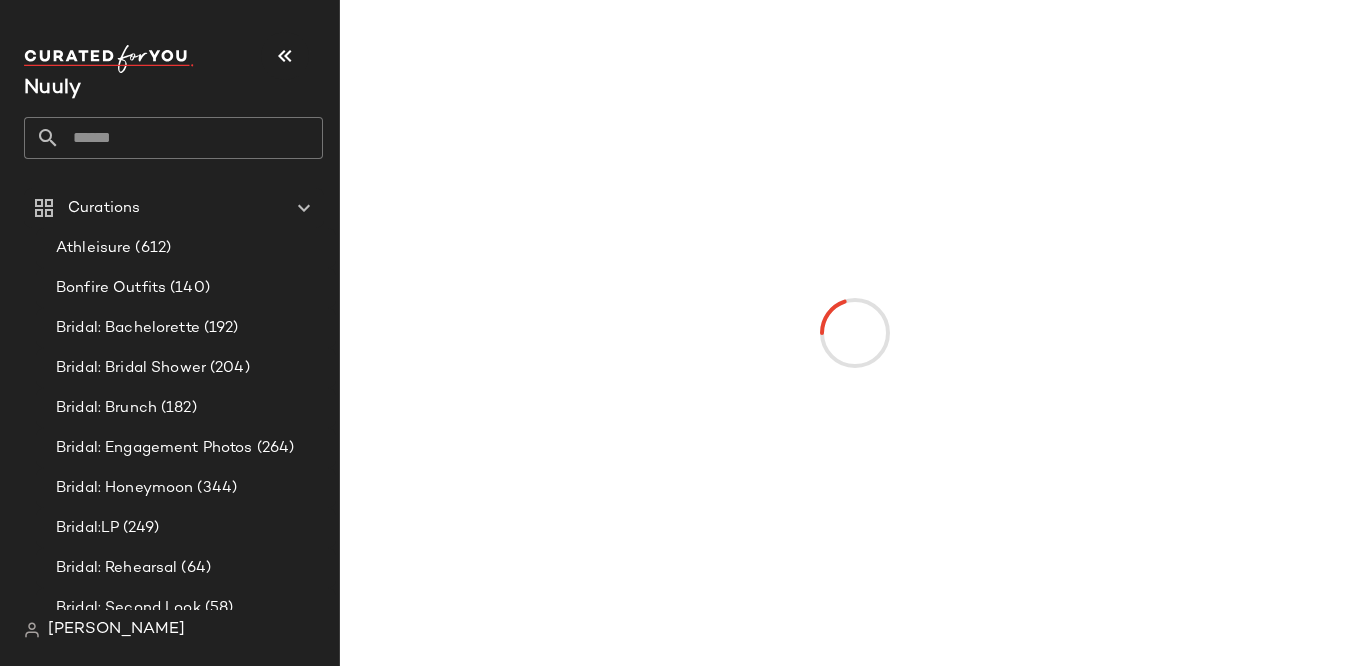 click 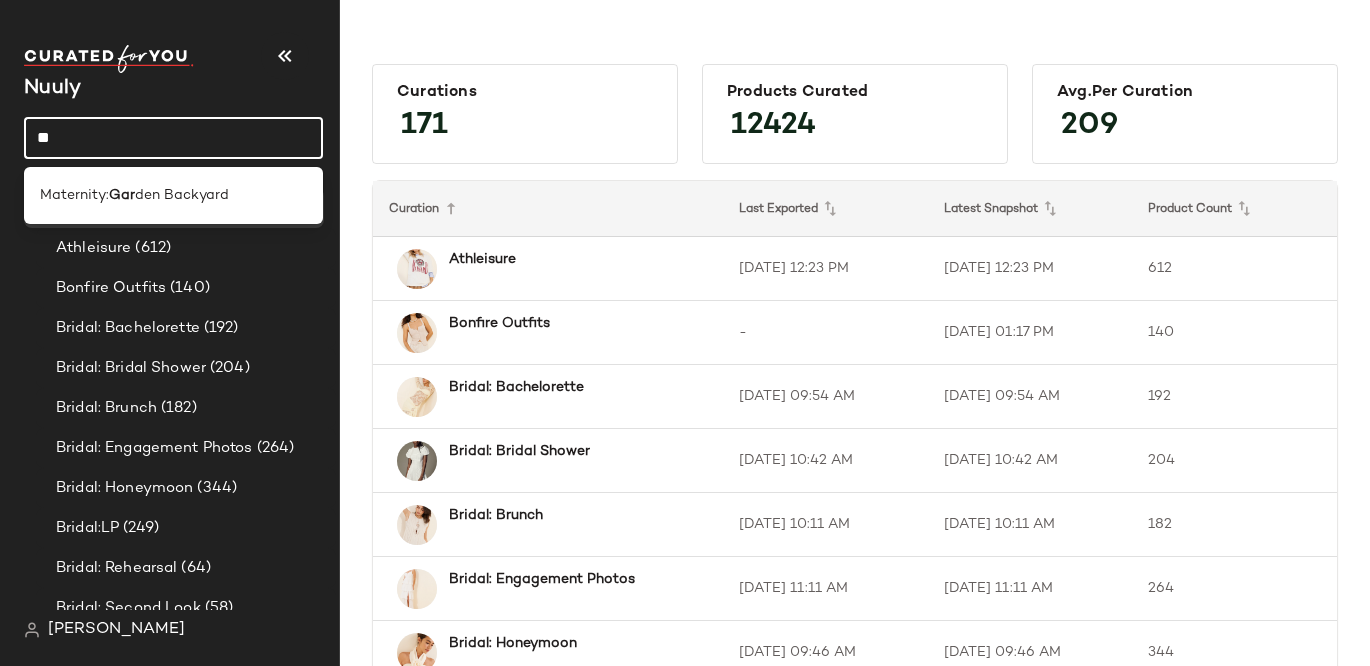 type on "*" 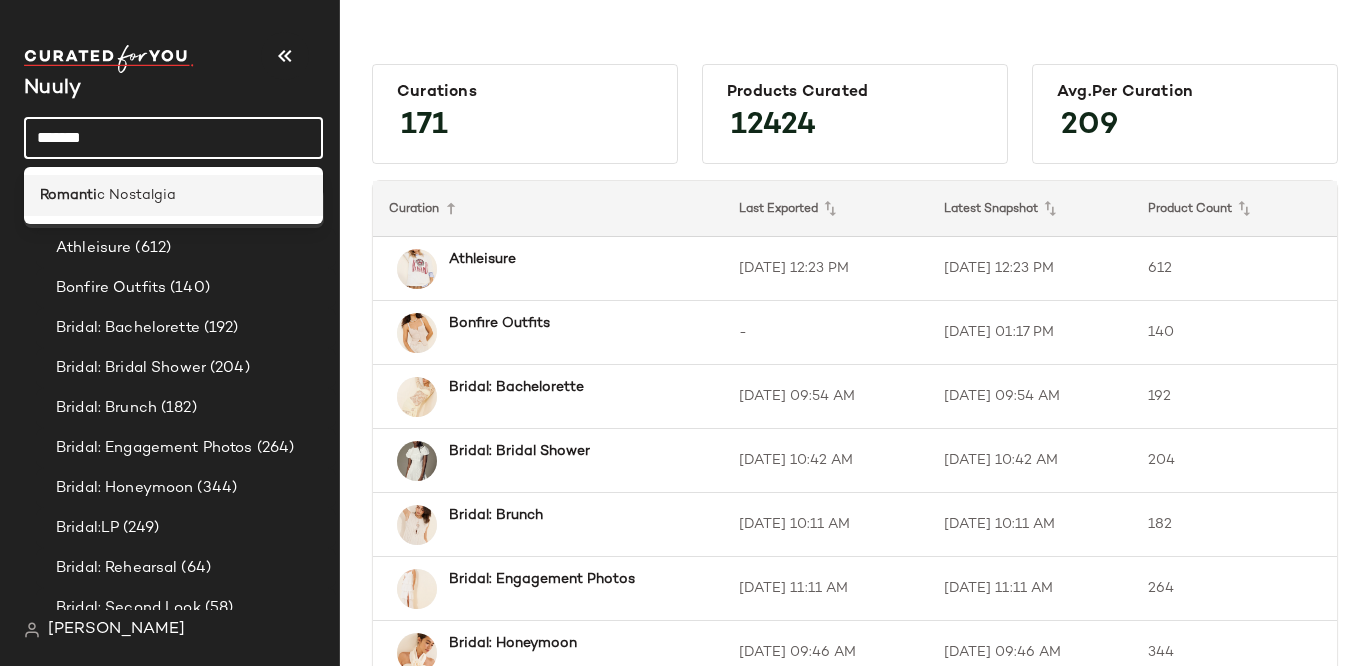 type on "*******" 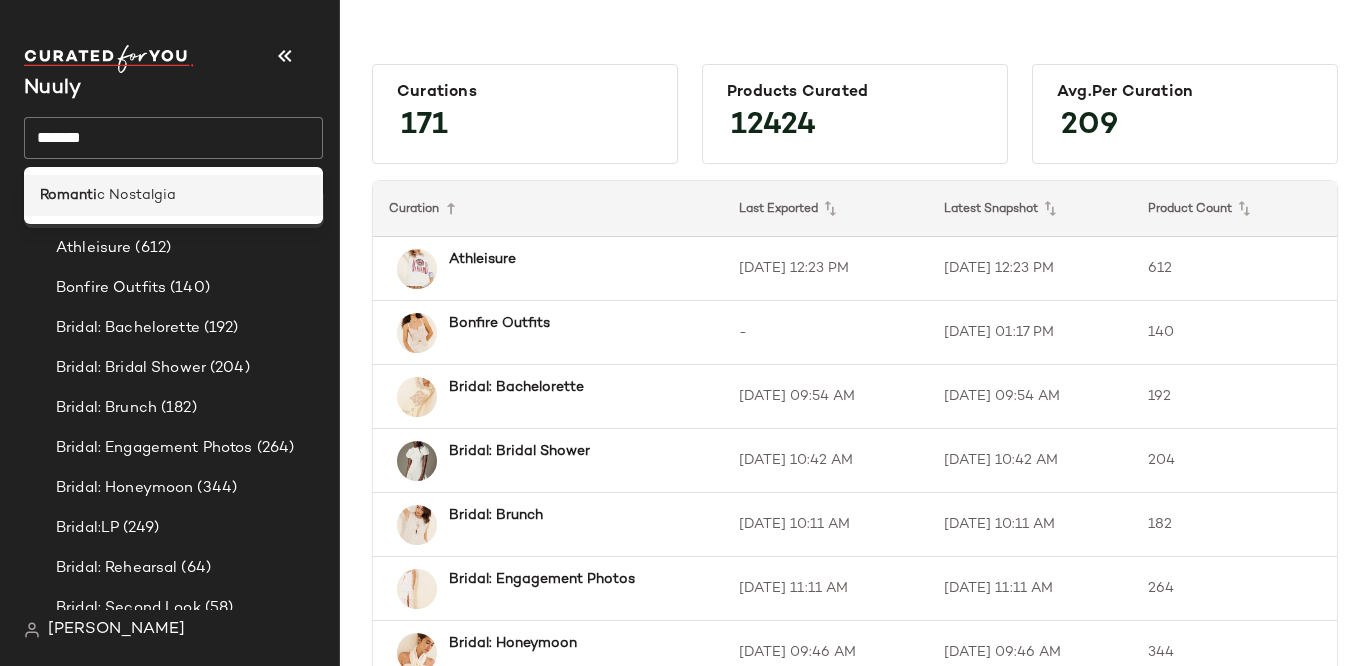 click on "c Nostalgia" at bounding box center (136, 195) 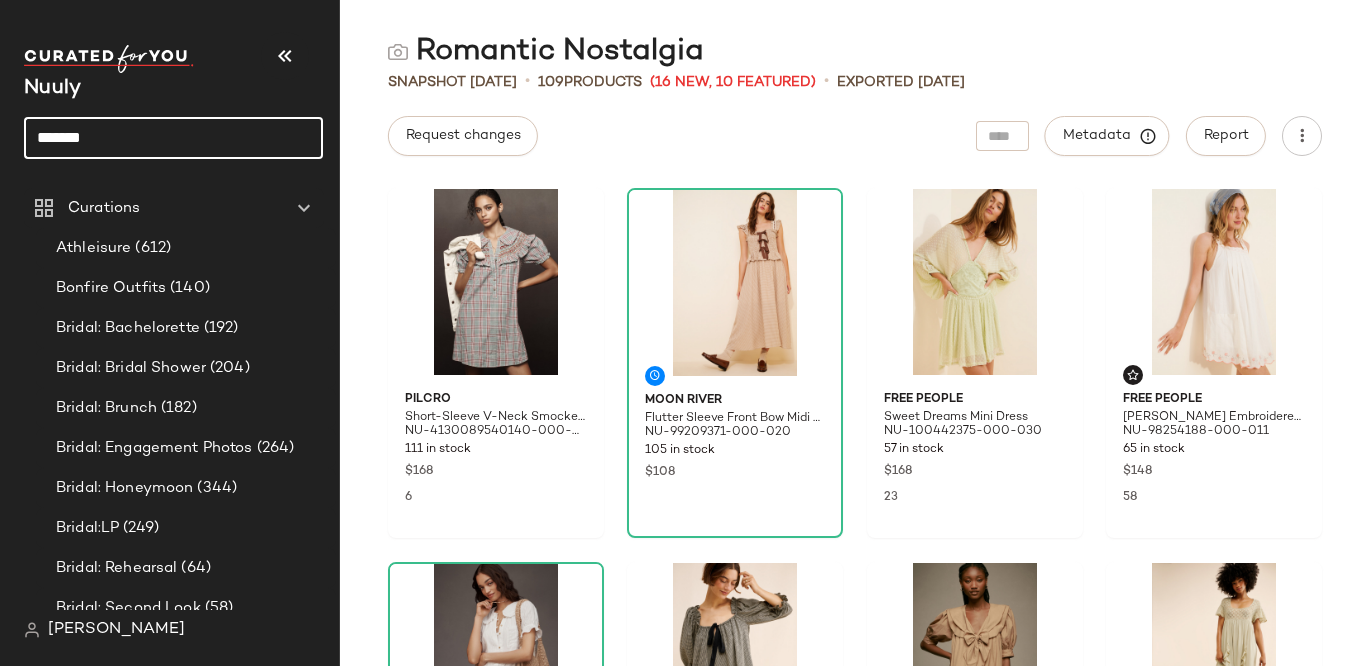 drag, startPoint x: 142, startPoint y: 128, endPoint x: 0, endPoint y: 126, distance: 142.01408 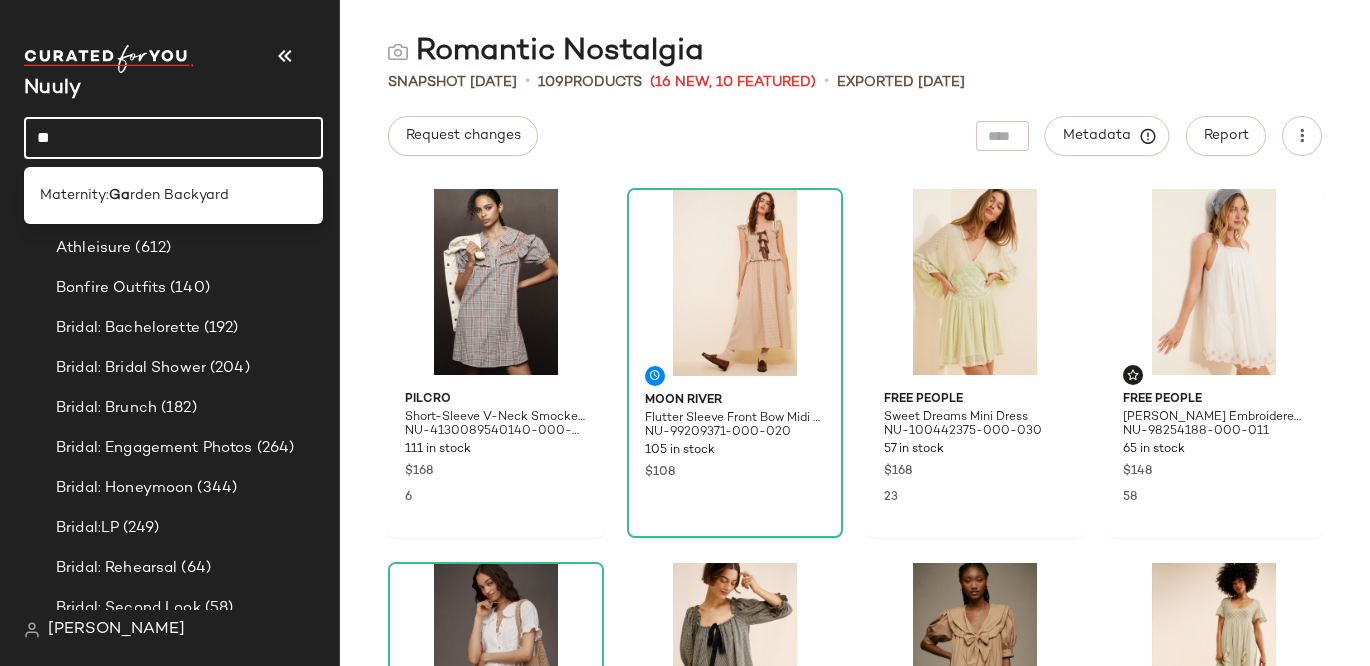 type on "*" 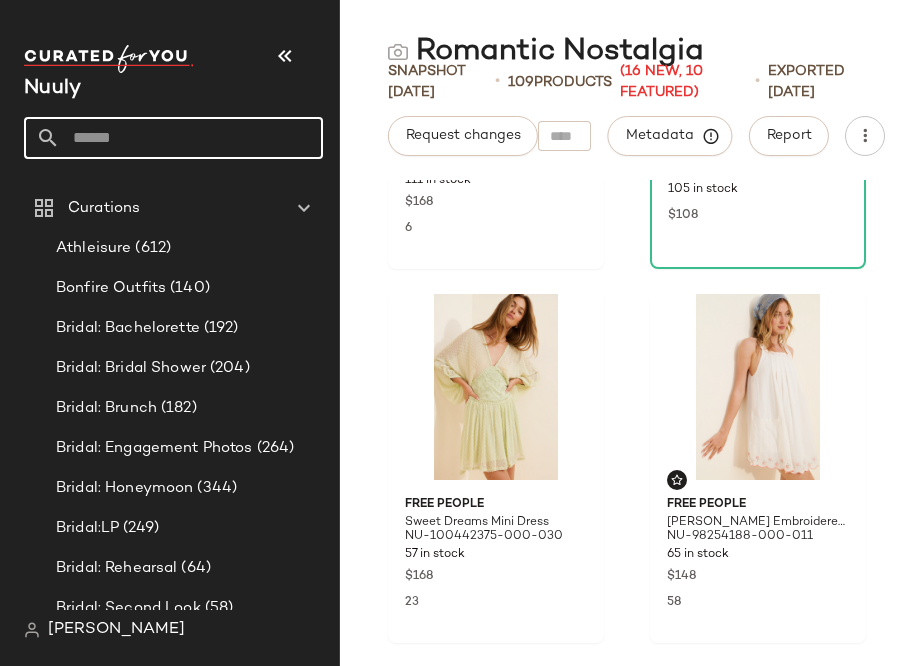 scroll, scrollTop: 270, scrollLeft: 0, axis: vertical 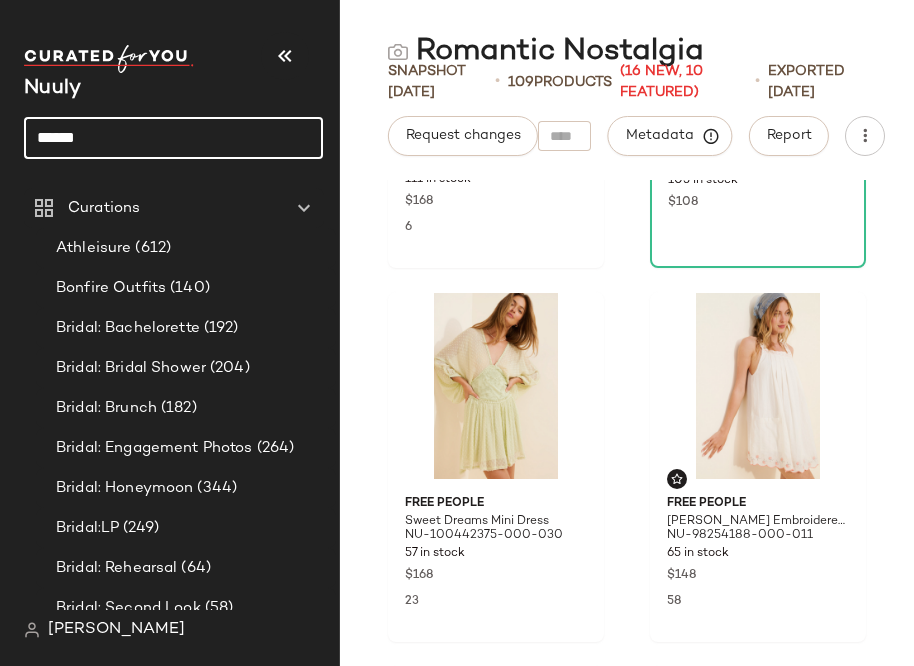 type on "******" 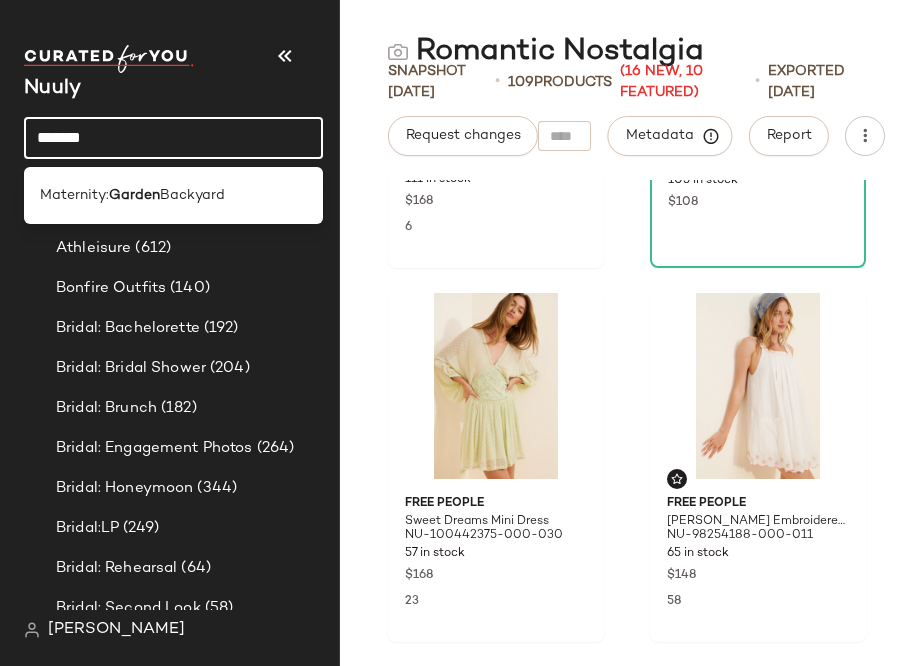 drag, startPoint x: 158, startPoint y: 129, endPoint x: 0, endPoint y: 129, distance: 158 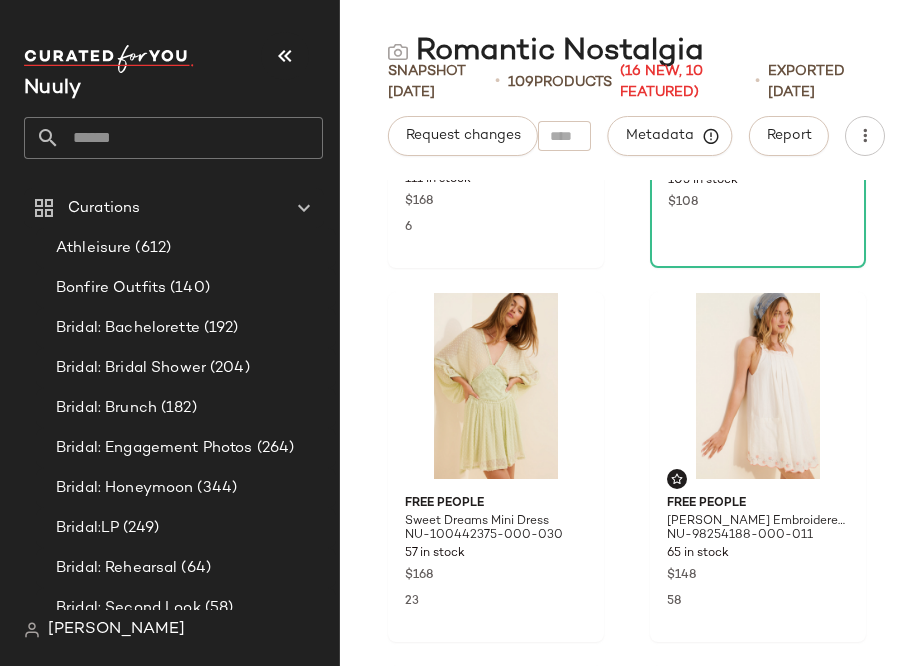 click on "Nuuly Curations Athleisure (612) Bonfire Outfits (140) Bridal: Bachelorette (192) Bridal: Bridal Shower (204) Bridal: Brunch (182) Bridal: Engagement Photos (264) Bridal: Honeymoon (344) Bridal:LP (249) Bridal: Rehearsal (64) Bridal: Second Look (58) College Corner: All (882) College Corner: Class (388) College Corner: Date Parties + Formals (262) College Corner: Gameday (238) College Corner: Internship (246) College Corner: Rush (201) Concerts: Hip Hop (171) Concerts: Honkey Tonk (288) Concerts: Indie (147) Concerts: [DEMOGRAPHIC_DATA][PERSON_NAME] Vibes (150) Concerts: Rocker Chic (172) Concerts: Soft Indie (182) Crochet (48) Denim: Barrel (57) Denim: Bootcut (33) Denim: Dark Denim (231) Denim: Denim Outfitting (237) Denim: Draw String (26) Denim: Embellishments + Prints (130) Denim: Flare (88) Denim: Girlfriend (92) Denim: Long Shorts (34) Denim: Low rise (10) Denim: Oversized (55) Denim: Slim (30) Denim: Wide-leg (262) Dresses: BBQ (230) Dresses: Birthday Dress (188) Dresses: Boho (173) Dresses: Floral (624) (241) (148) (80)" 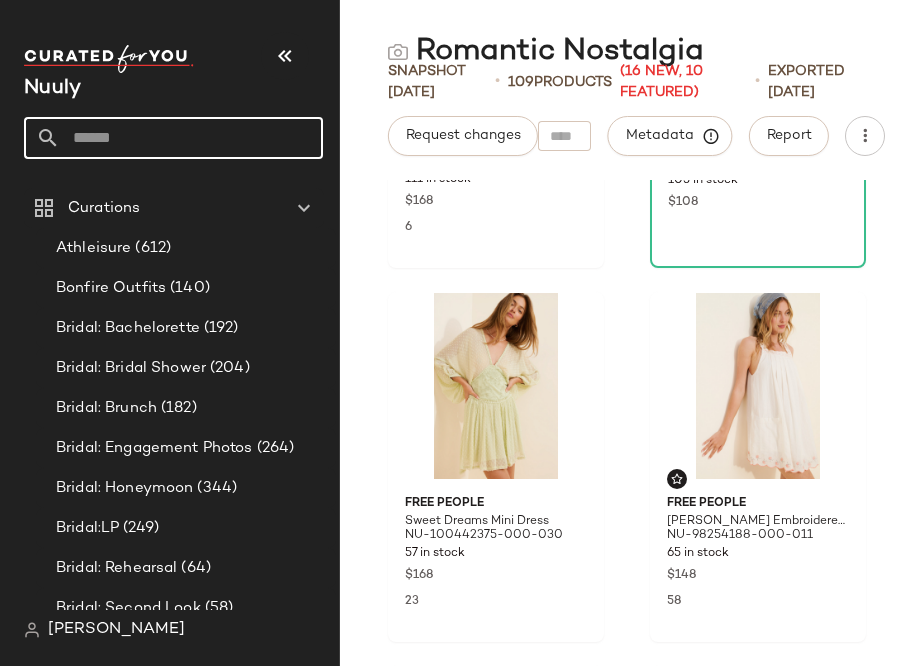 click 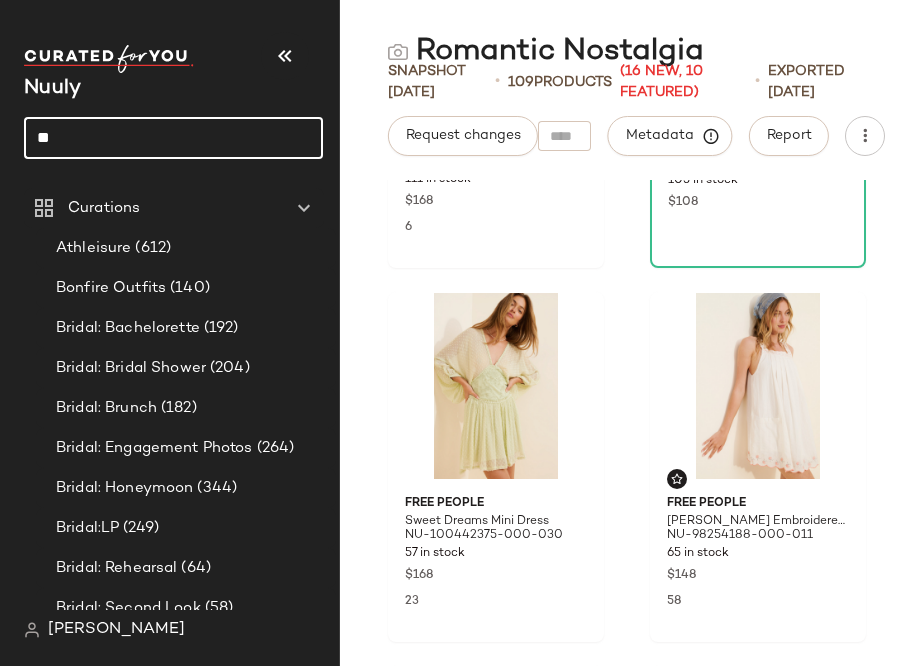 type on "*" 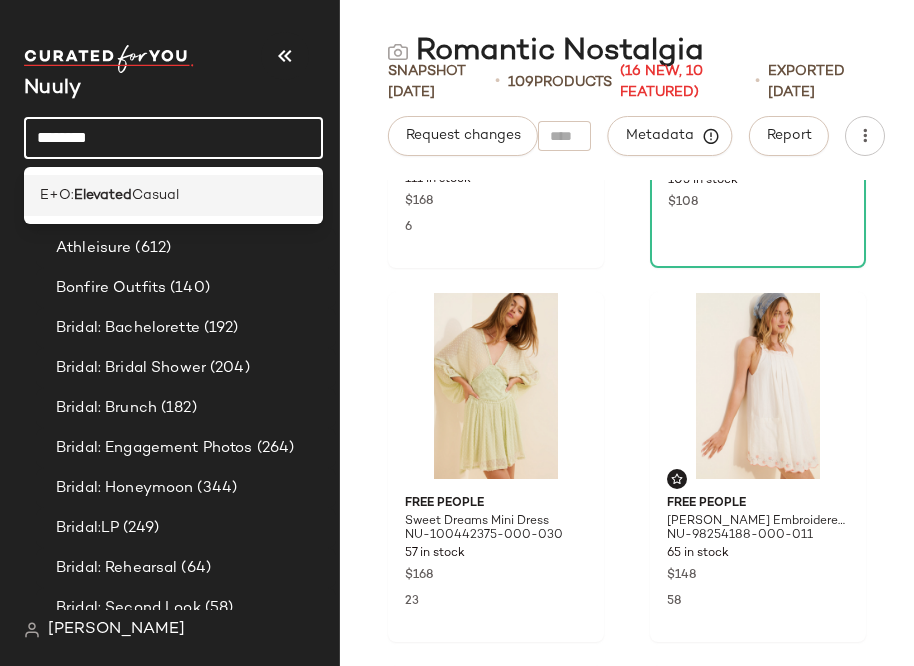 type on "********" 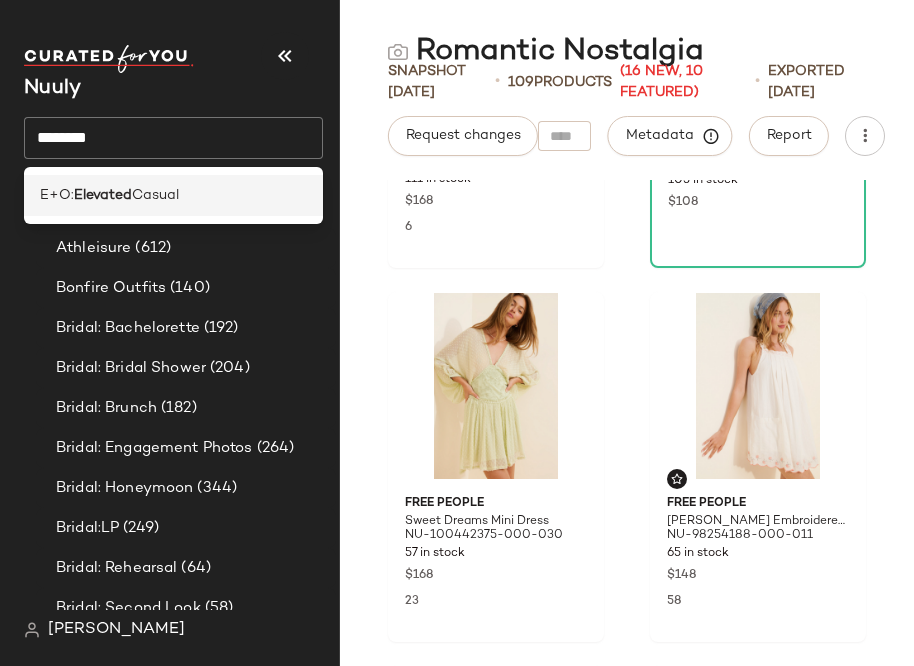 click on "Casual" at bounding box center [155, 195] 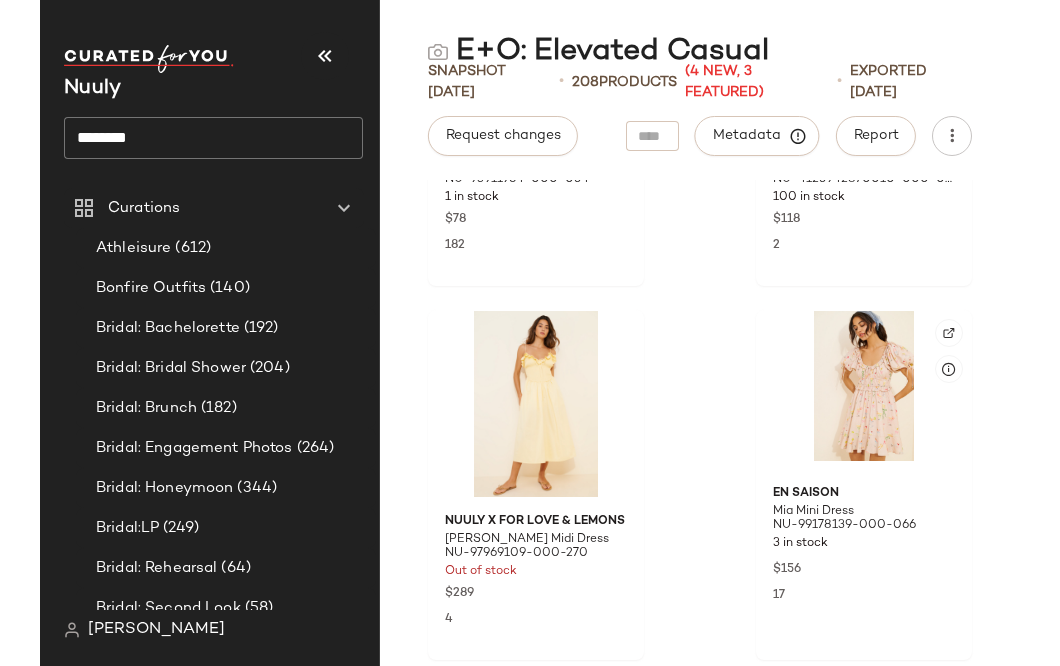 scroll, scrollTop: 5545, scrollLeft: 0, axis: vertical 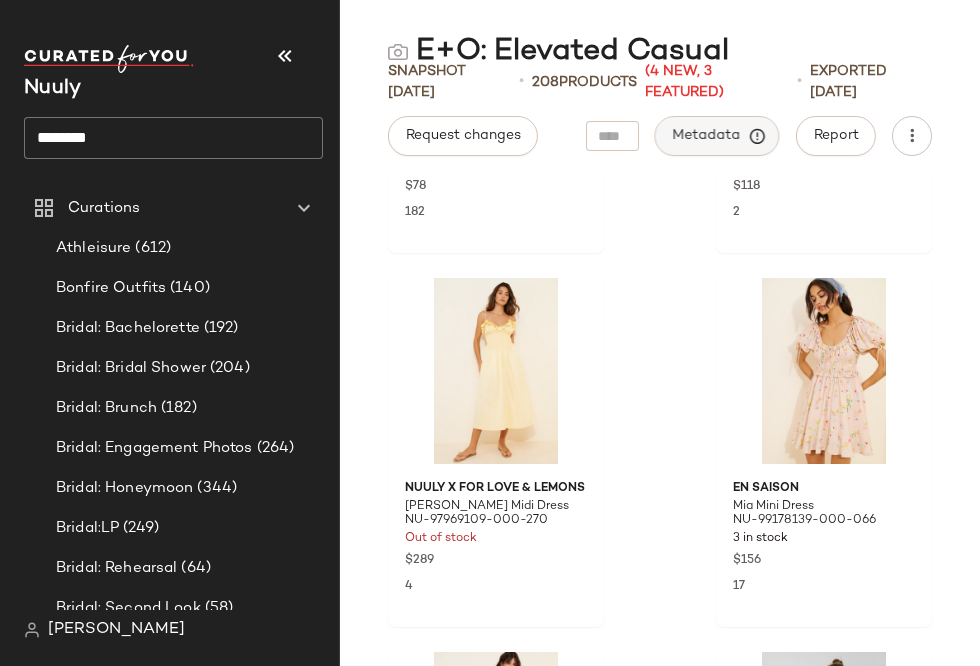 click on "Metadata" 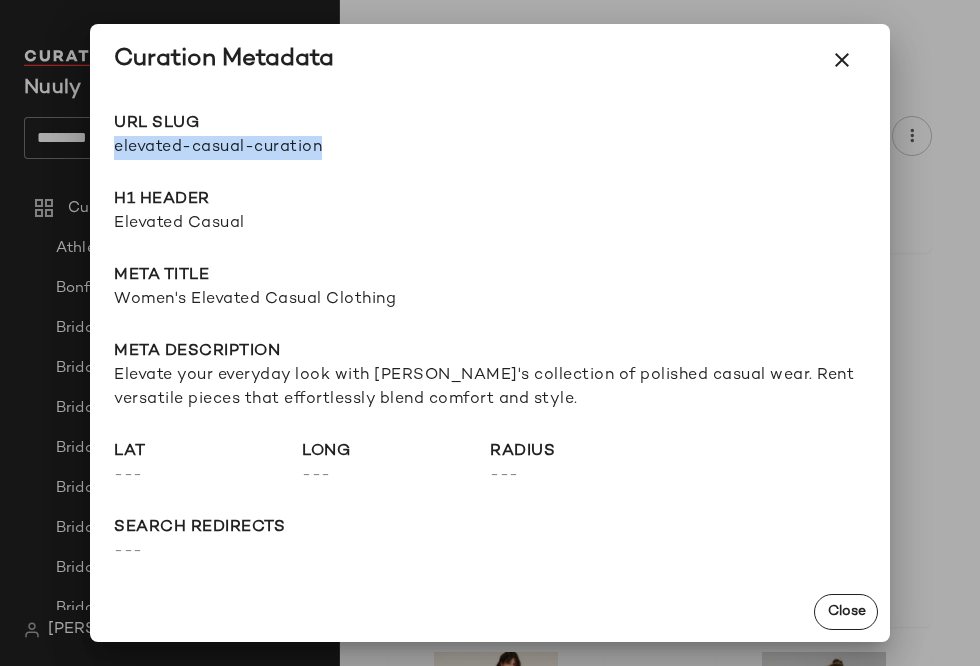 drag, startPoint x: 115, startPoint y: 148, endPoint x: 382, endPoint y: 156, distance: 267.1198 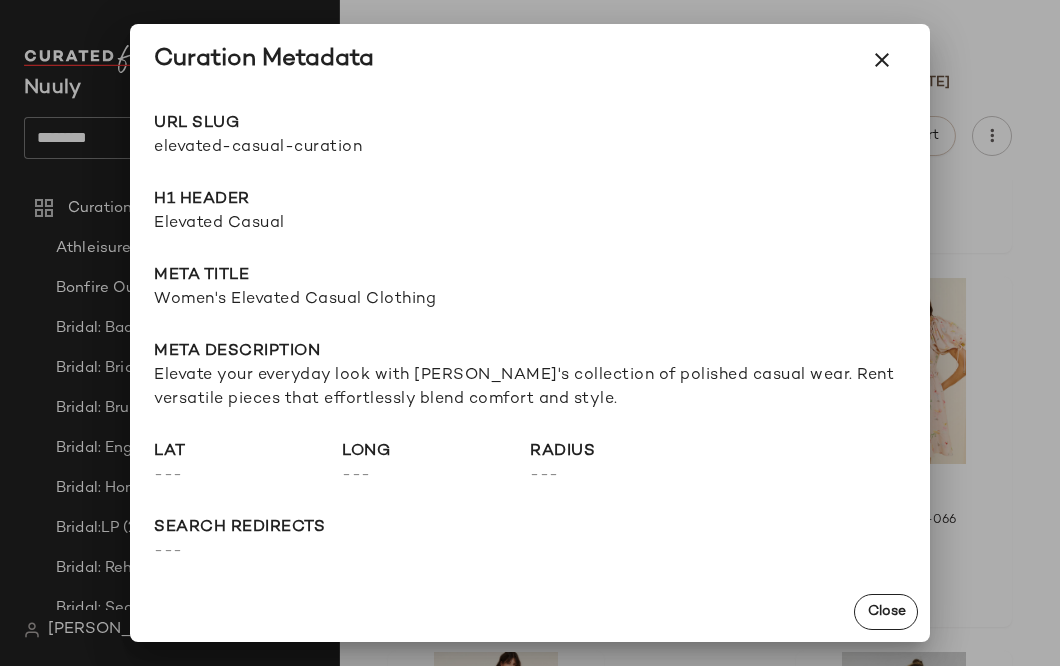 click at bounding box center (530, 333) 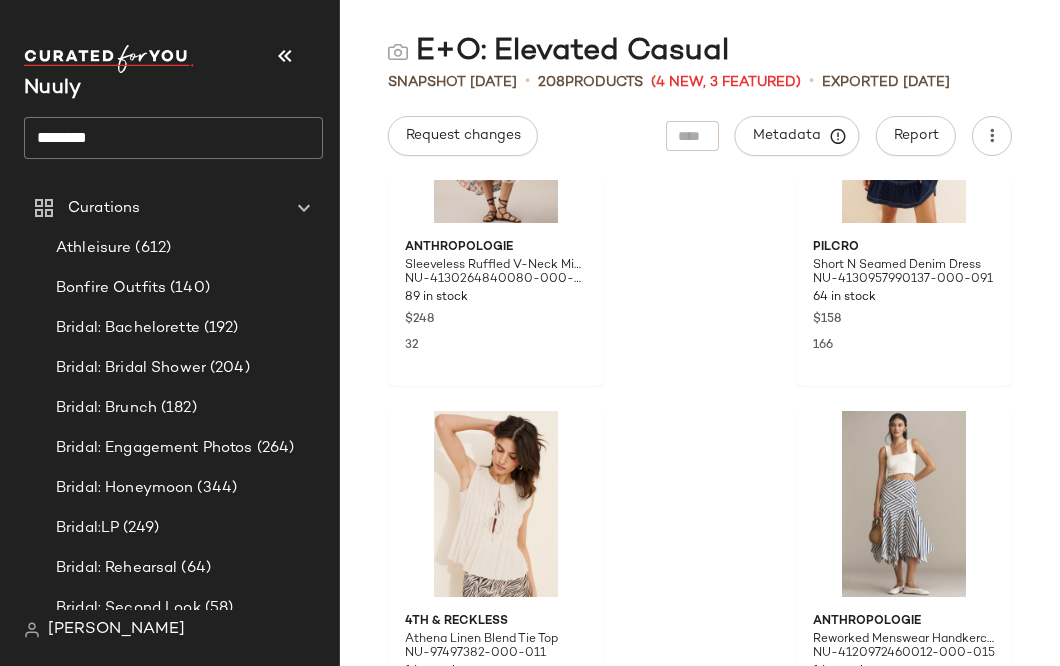 scroll, scrollTop: 0, scrollLeft: 0, axis: both 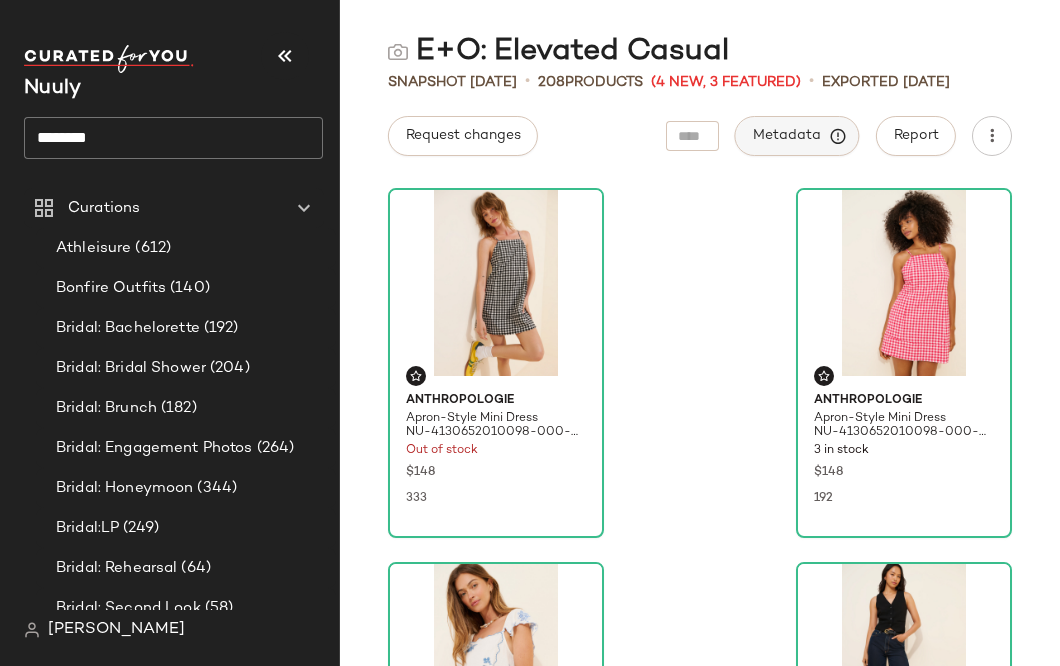 click on "Metadata" at bounding box center [797, 136] 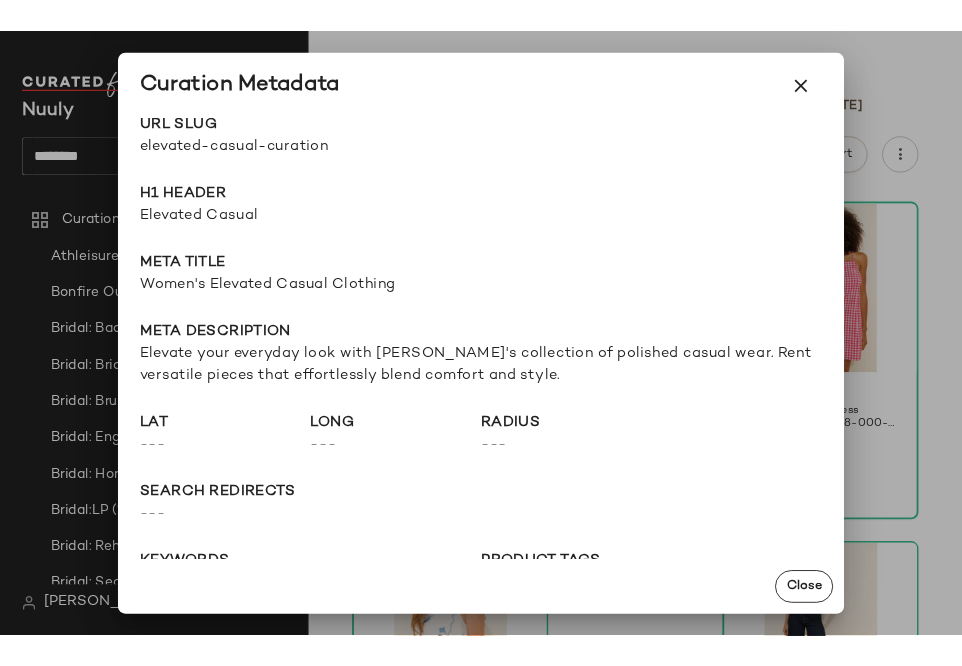scroll, scrollTop: 82, scrollLeft: 0, axis: vertical 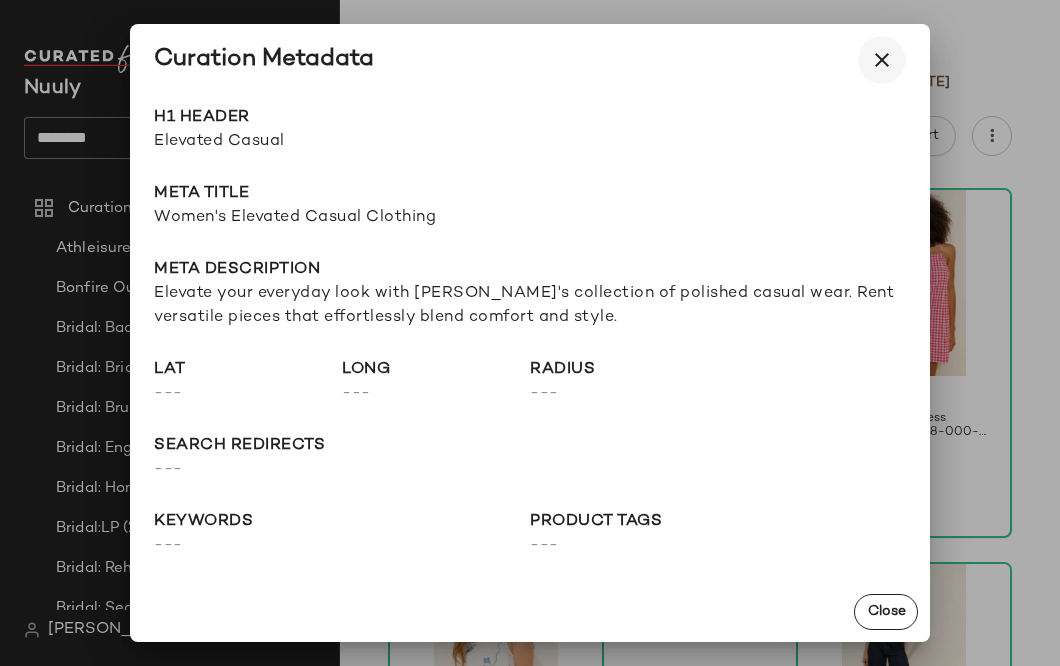 click at bounding box center [882, 60] 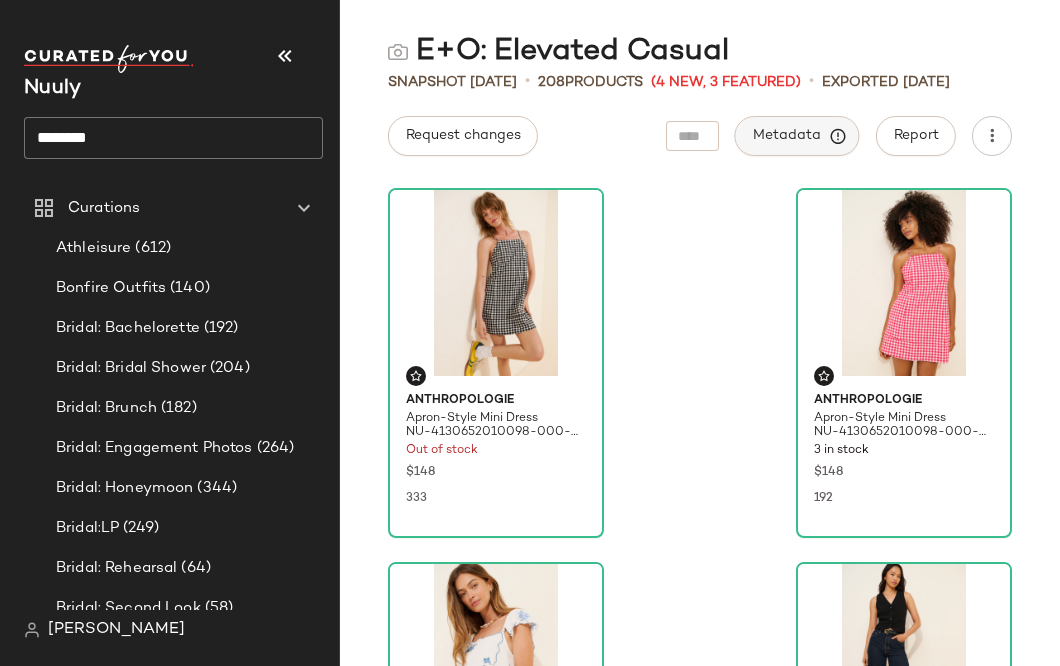 click on "Metadata" 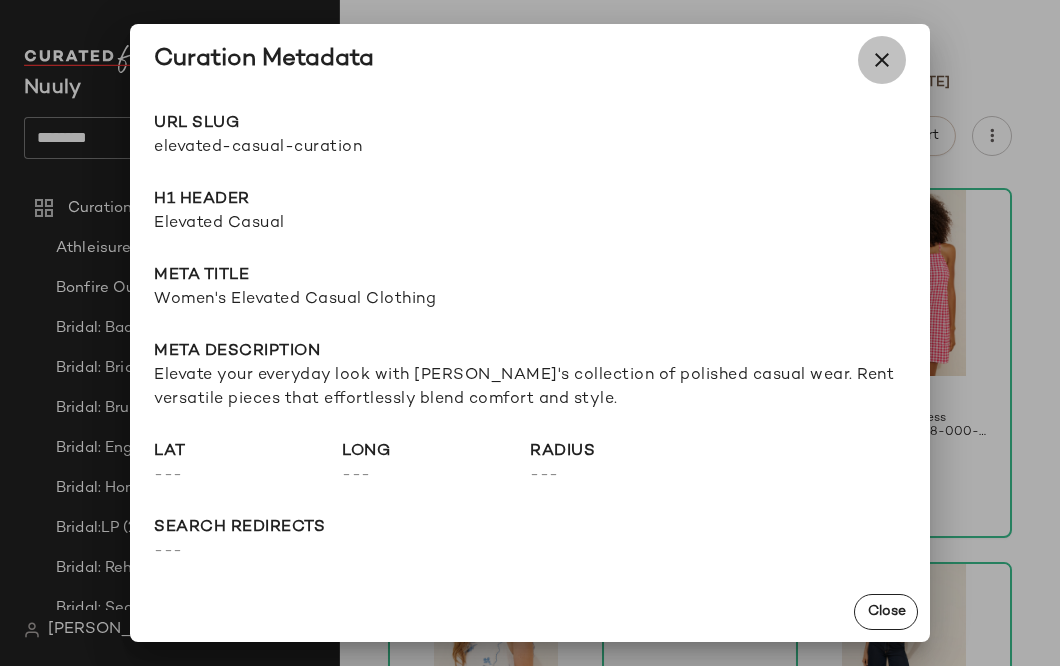 click at bounding box center (882, 60) 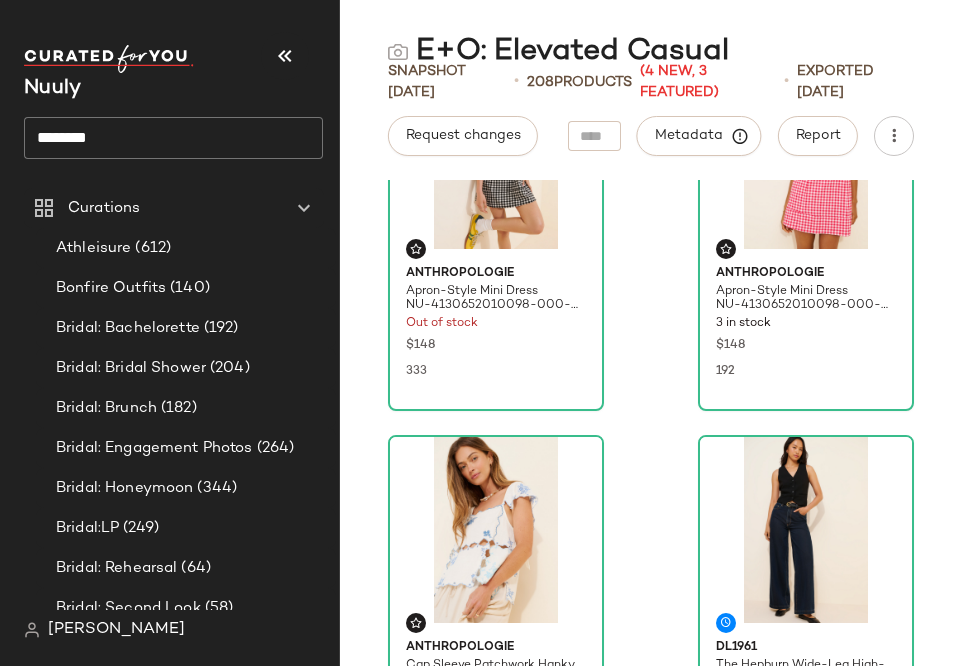 scroll, scrollTop: 0, scrollLeft: 0, axis: both 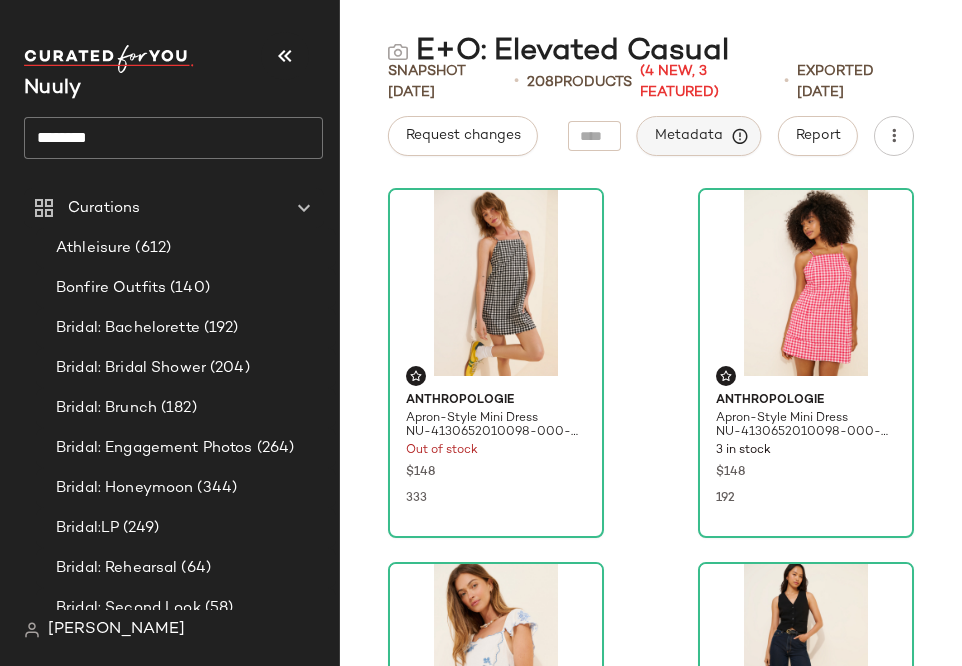 click on "Metadata" at bounding box center (699, 136) 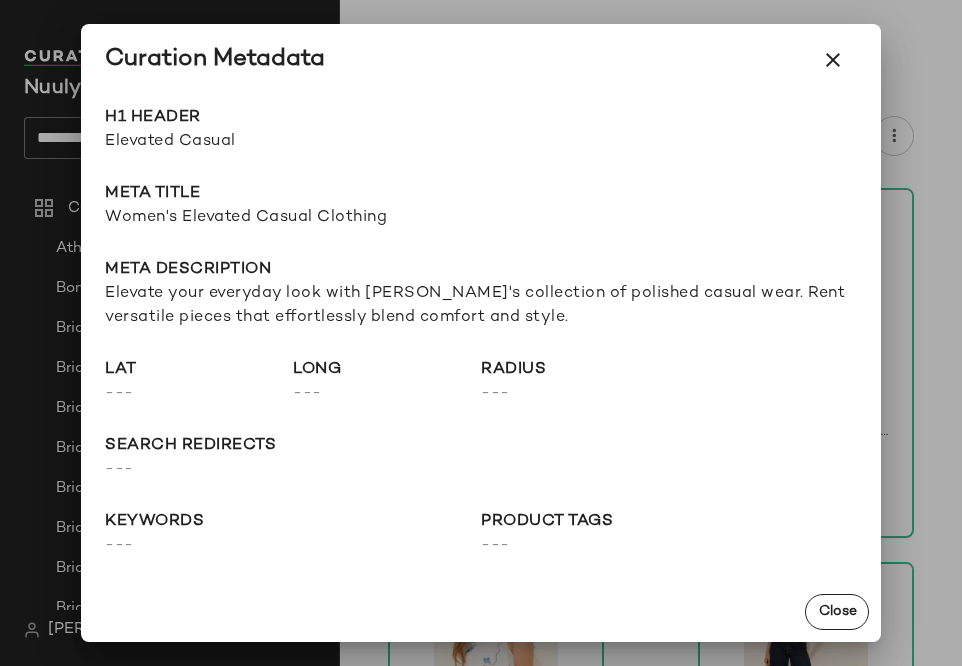 scroll, scrollTop: 0, scrollLeft: 0, axis: both 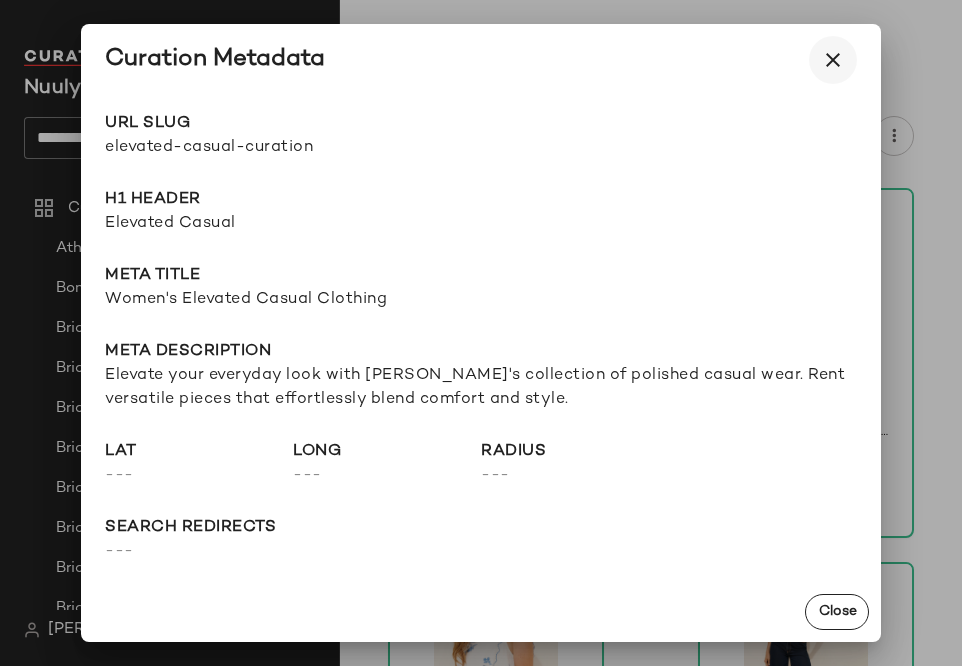 click at bounding box center (833, 60) 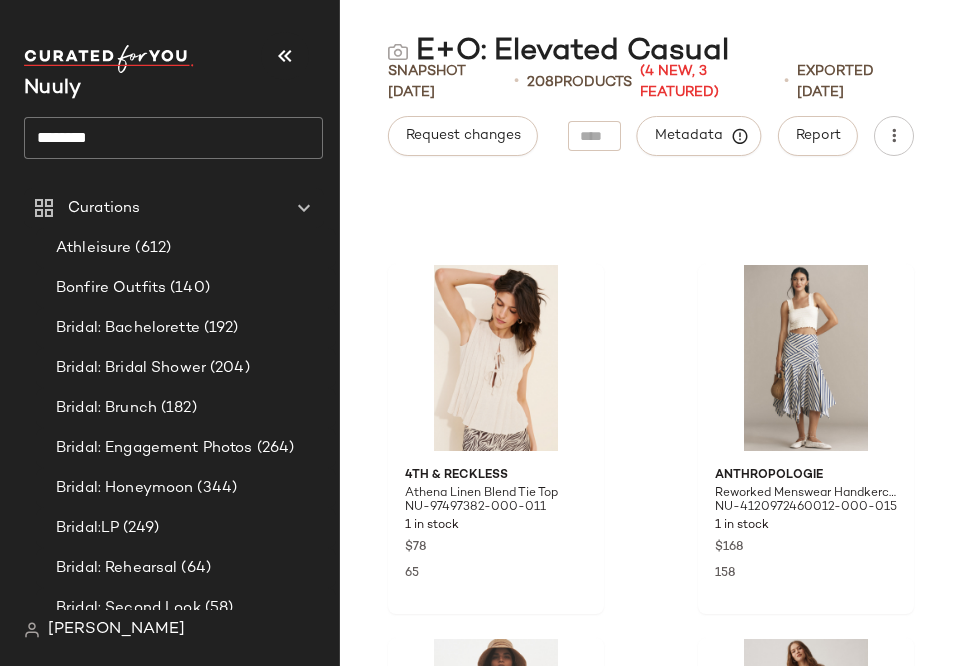 scroll, scrollTop: 0, scrollLeft: 0, axis: both 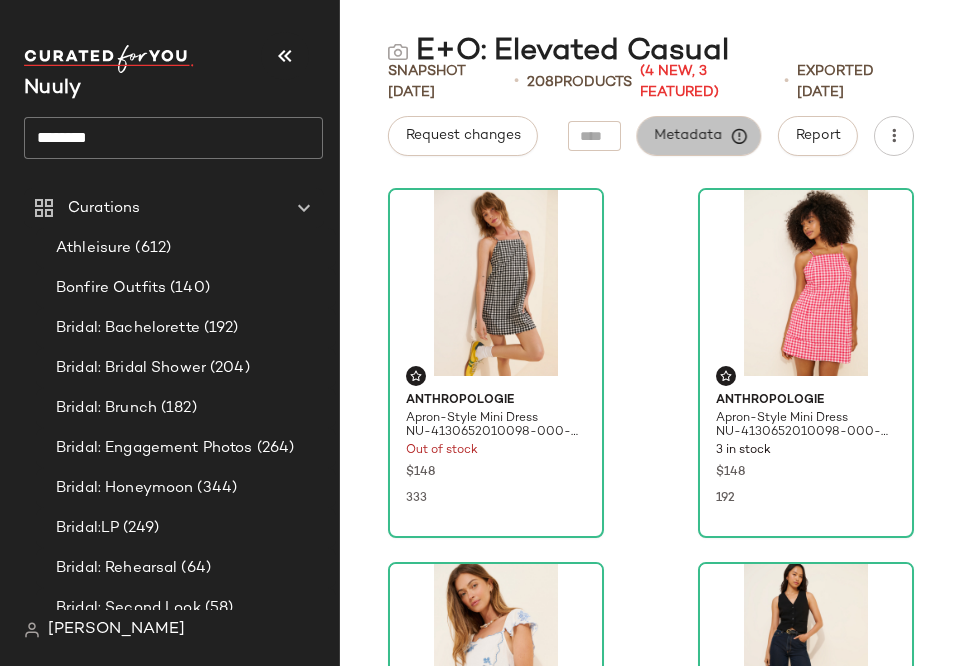 click on "Metadata" 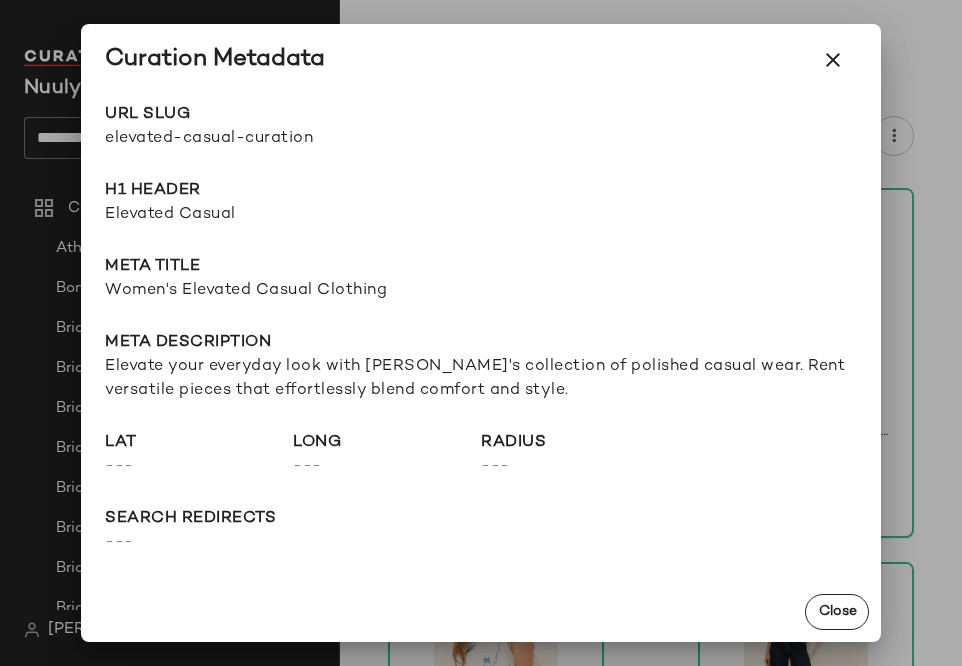 scroll, scrollTop: 0, scrollLeft: 0, axis: both 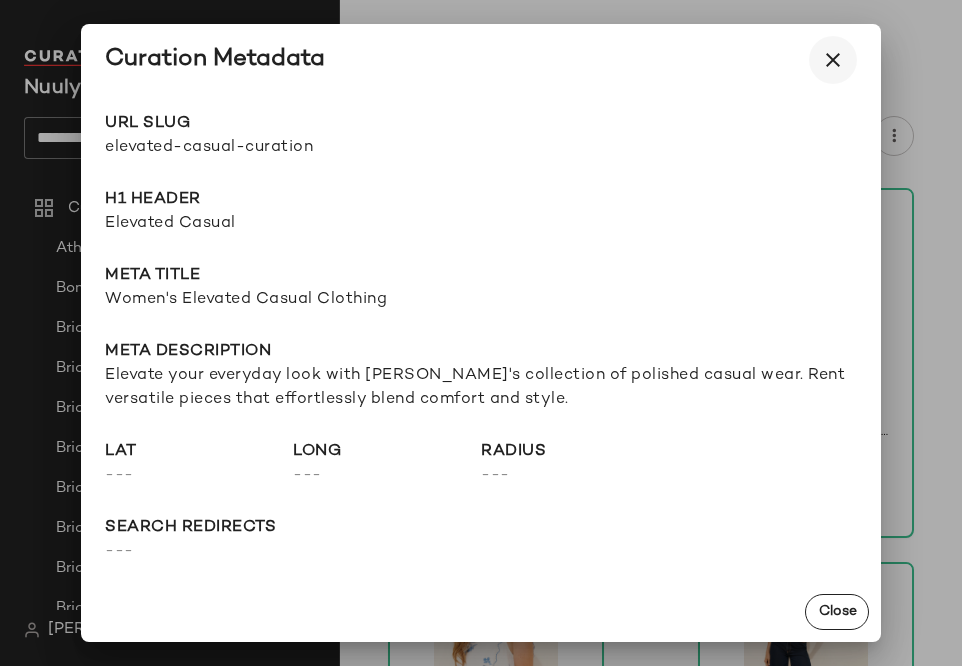 click at bounding box center [833, 60] 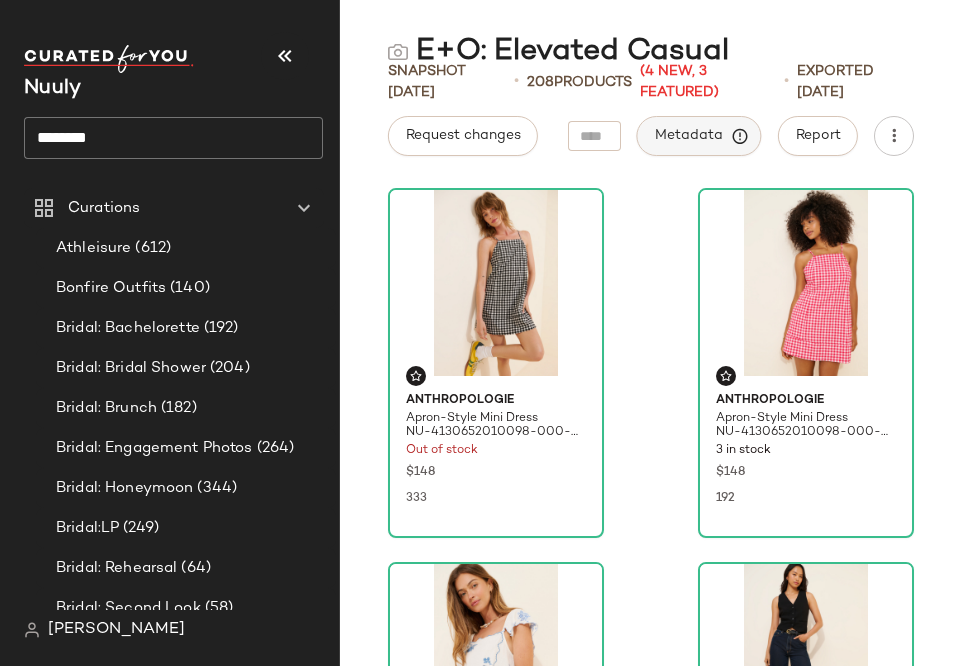 click on "Metadata" 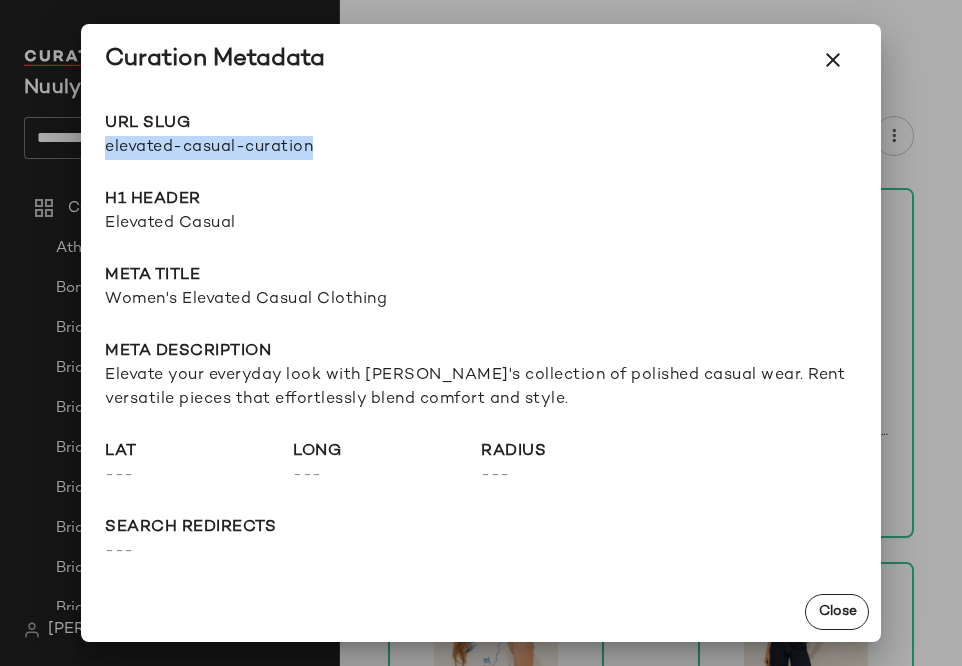 drag, startPoint x: 105, startPoint y: 147, endPoint x: 409, endPoint y: 149, distance: 304.0066 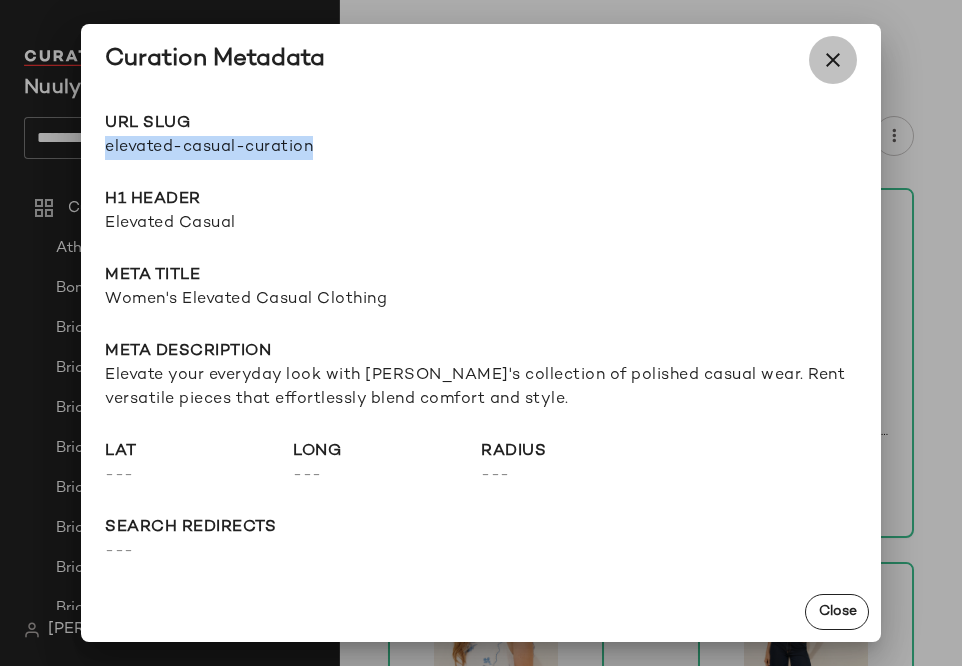 click at bounding box center [833, 60] 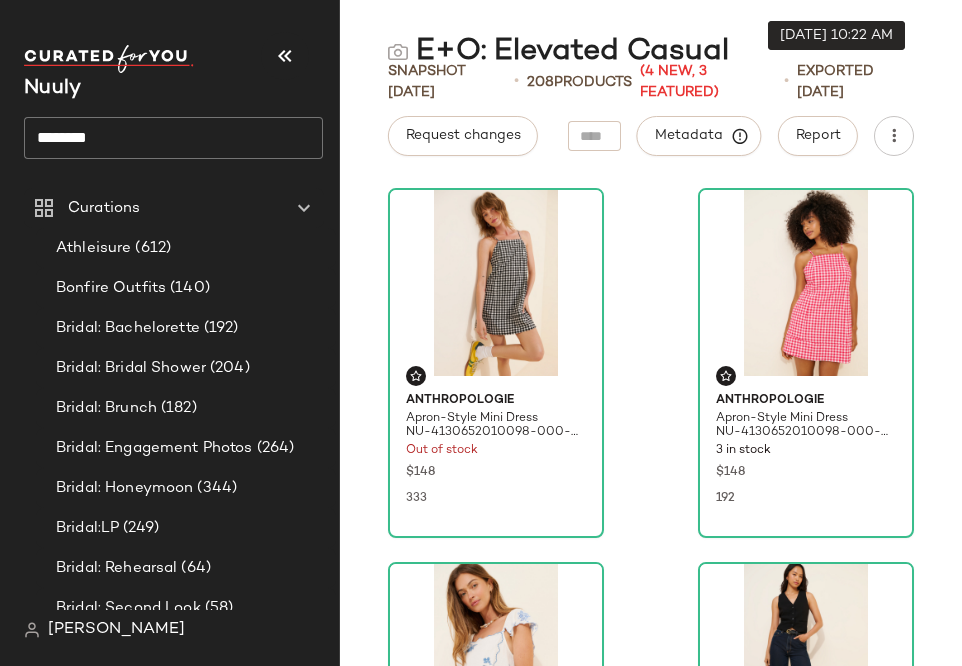 scroll, scrollTop: 409, scrollLeft: 0, axis: vertical 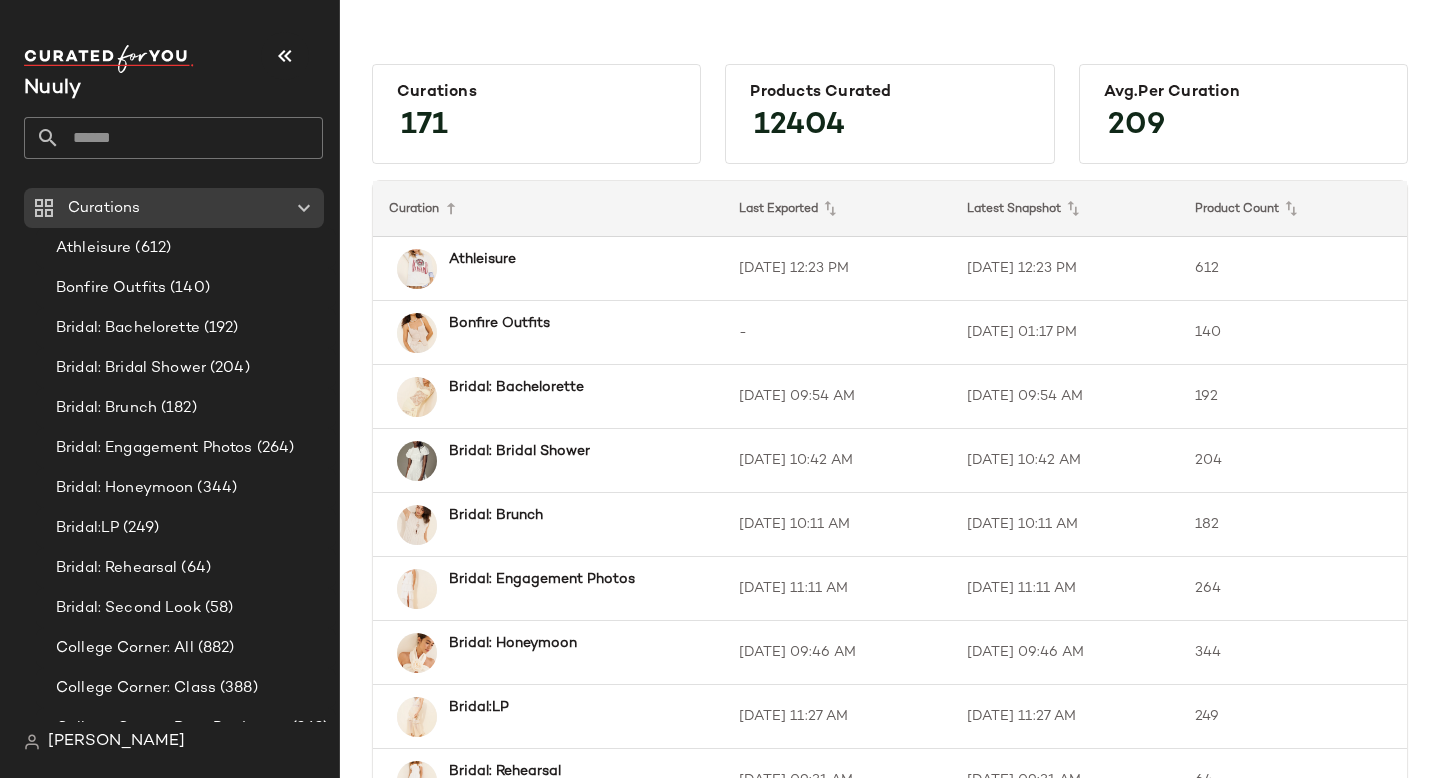 click 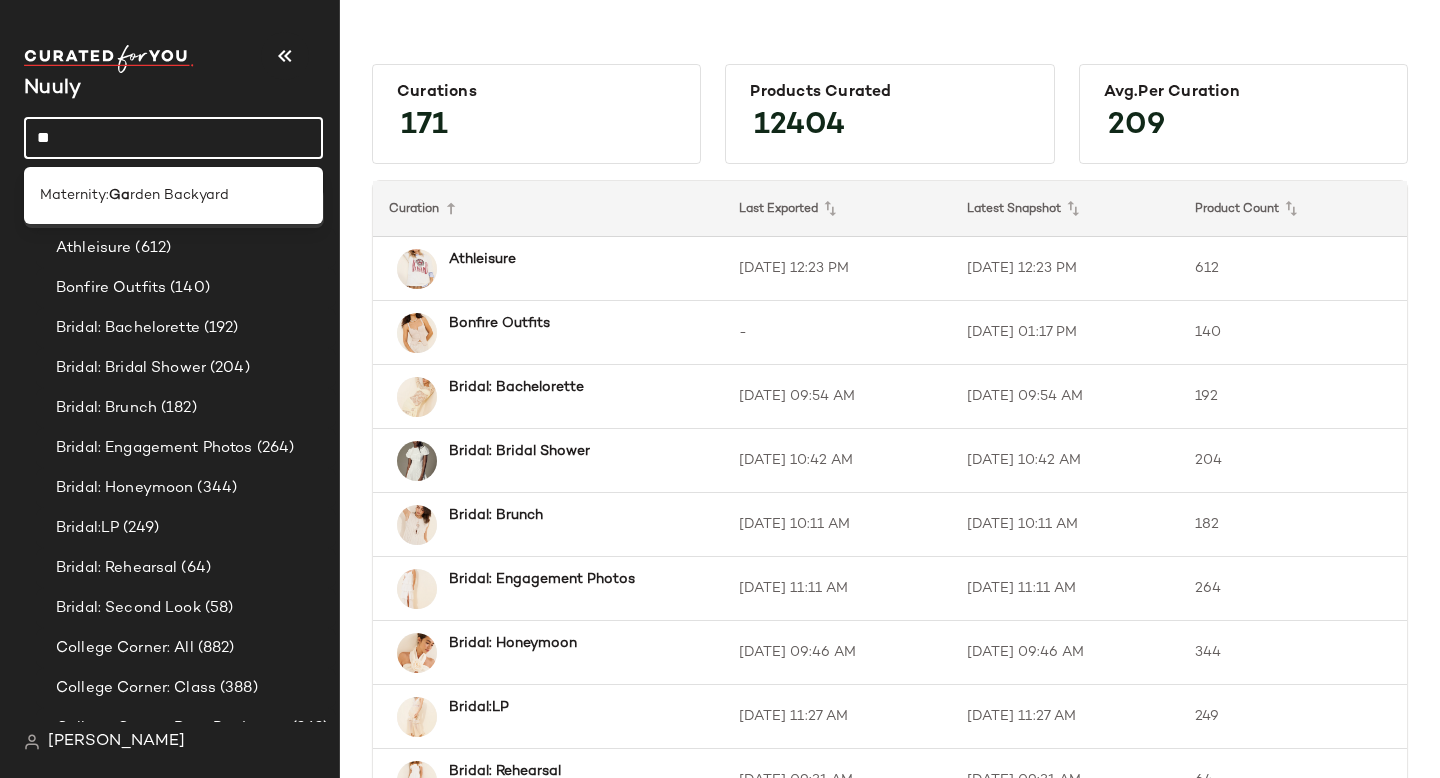 type on "*" 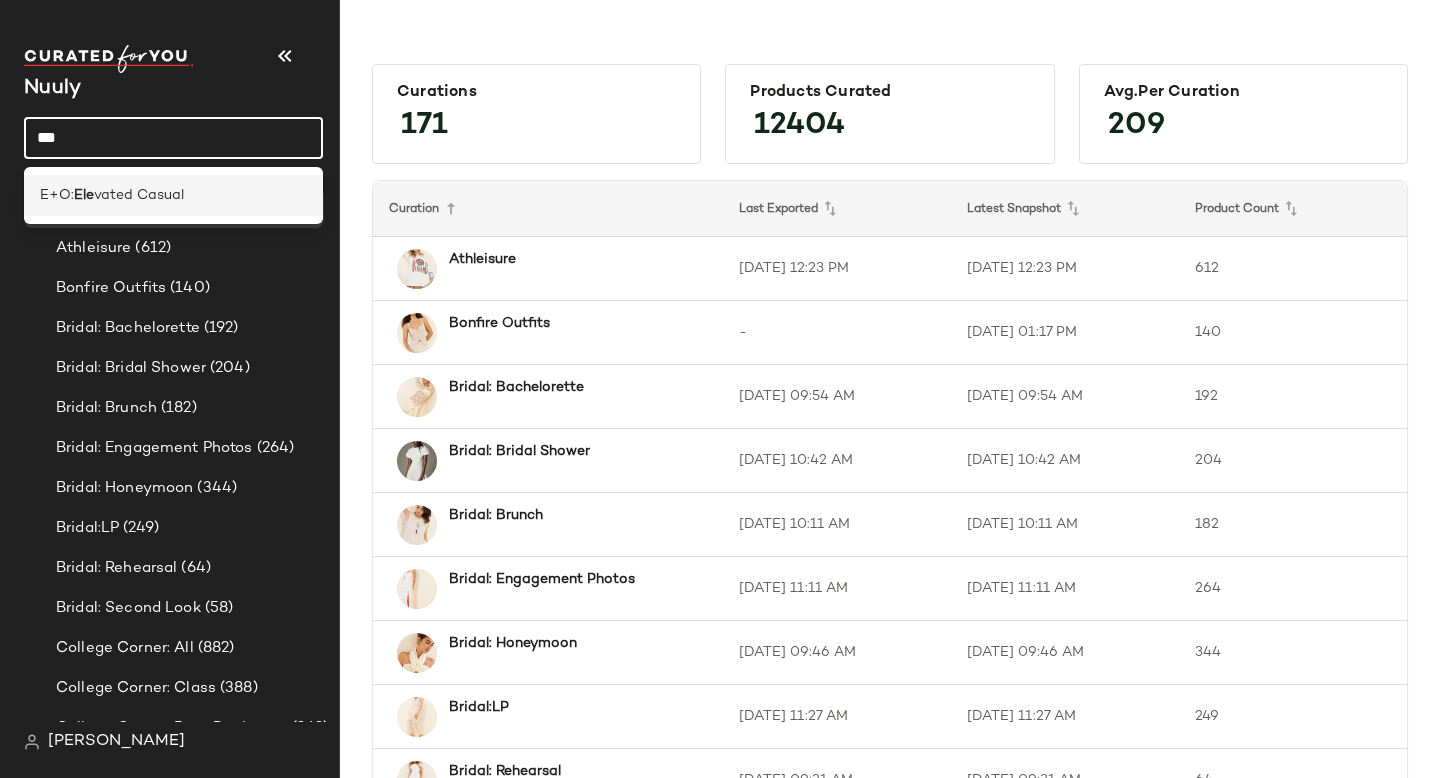 type on "***" 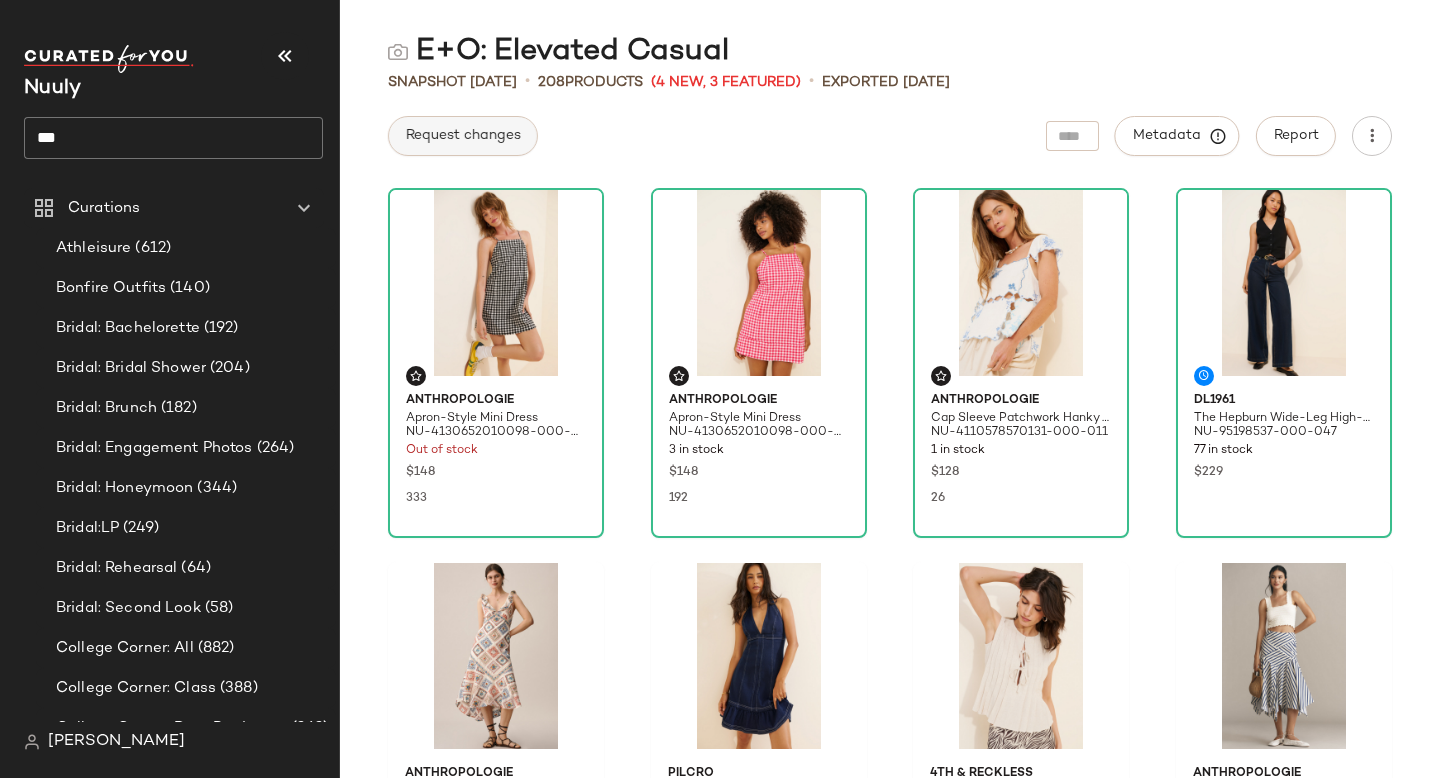 click on "Request changes" 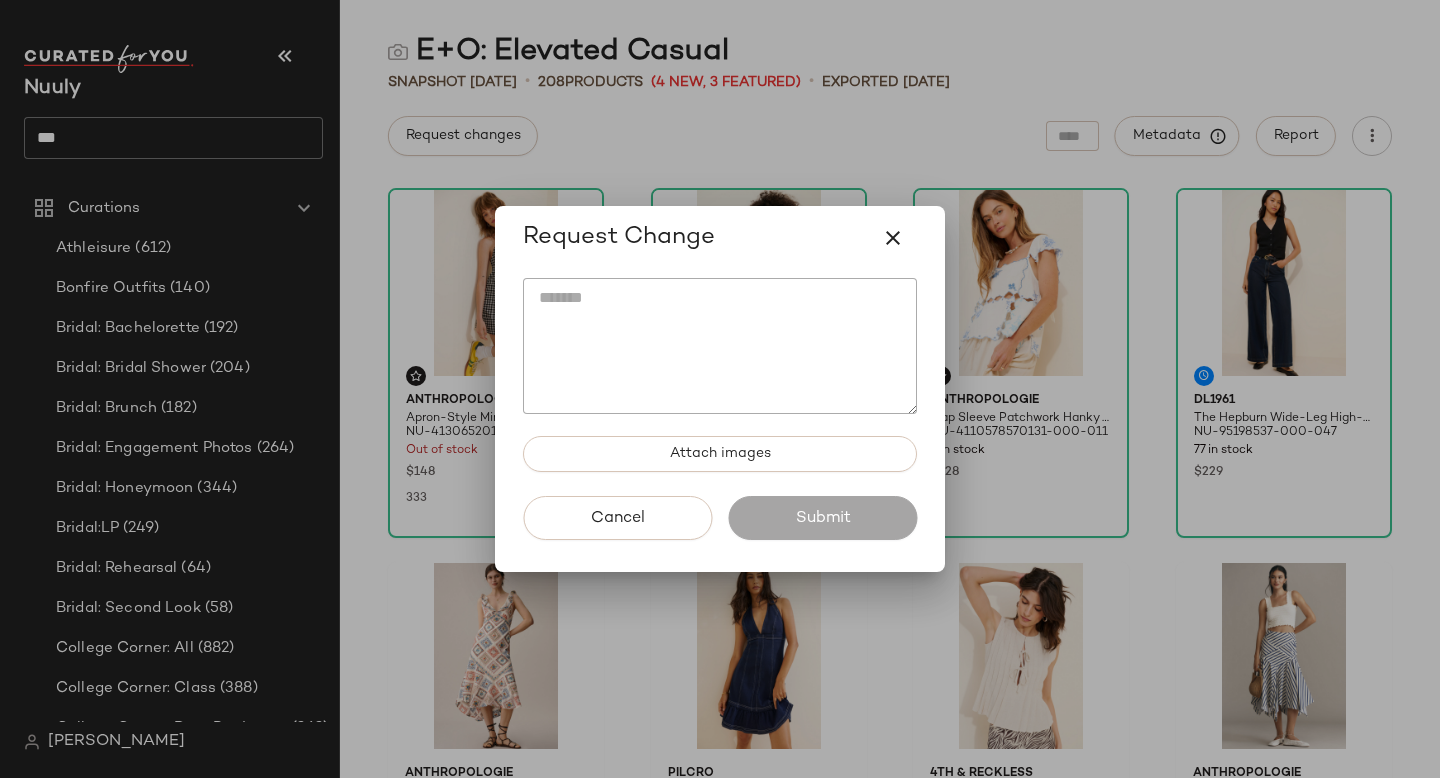 click 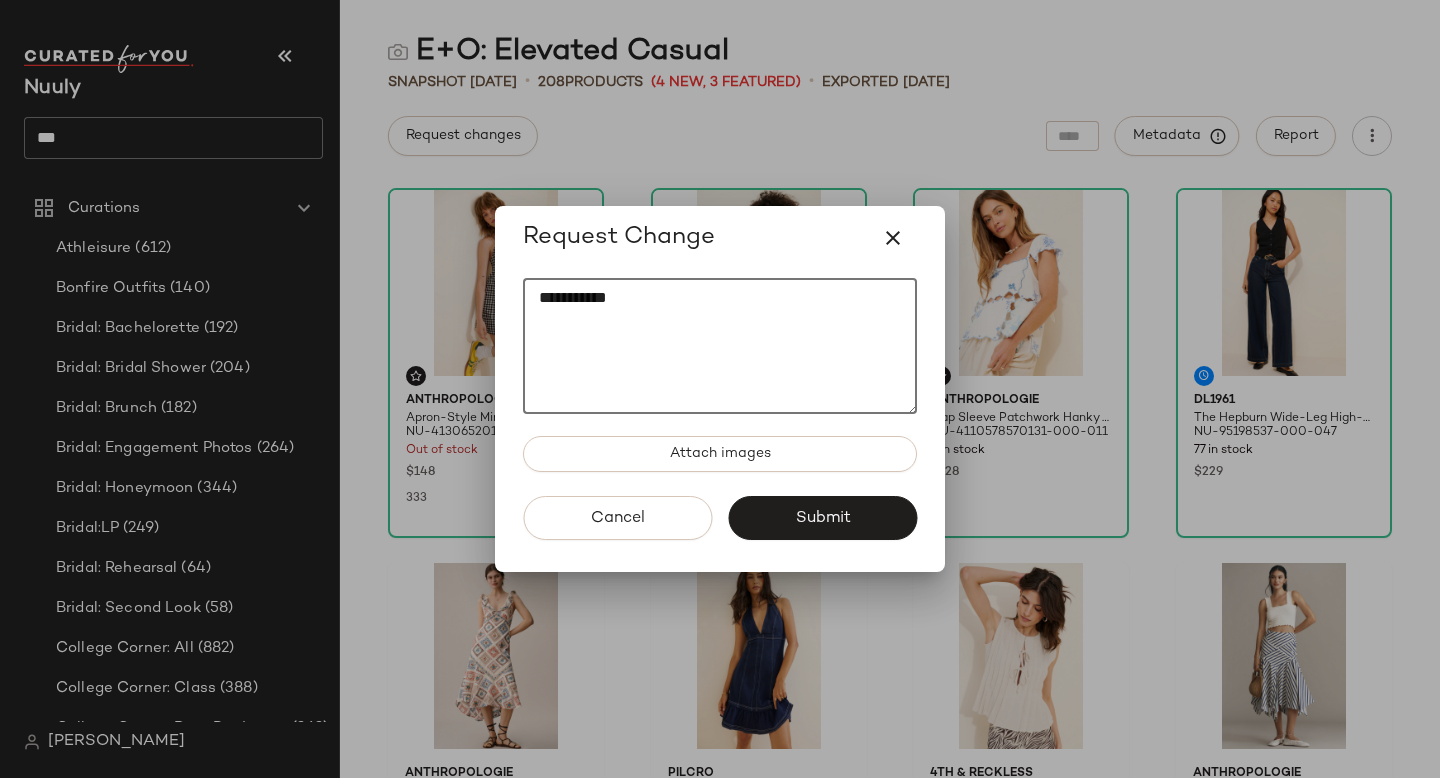 paste on "*********" 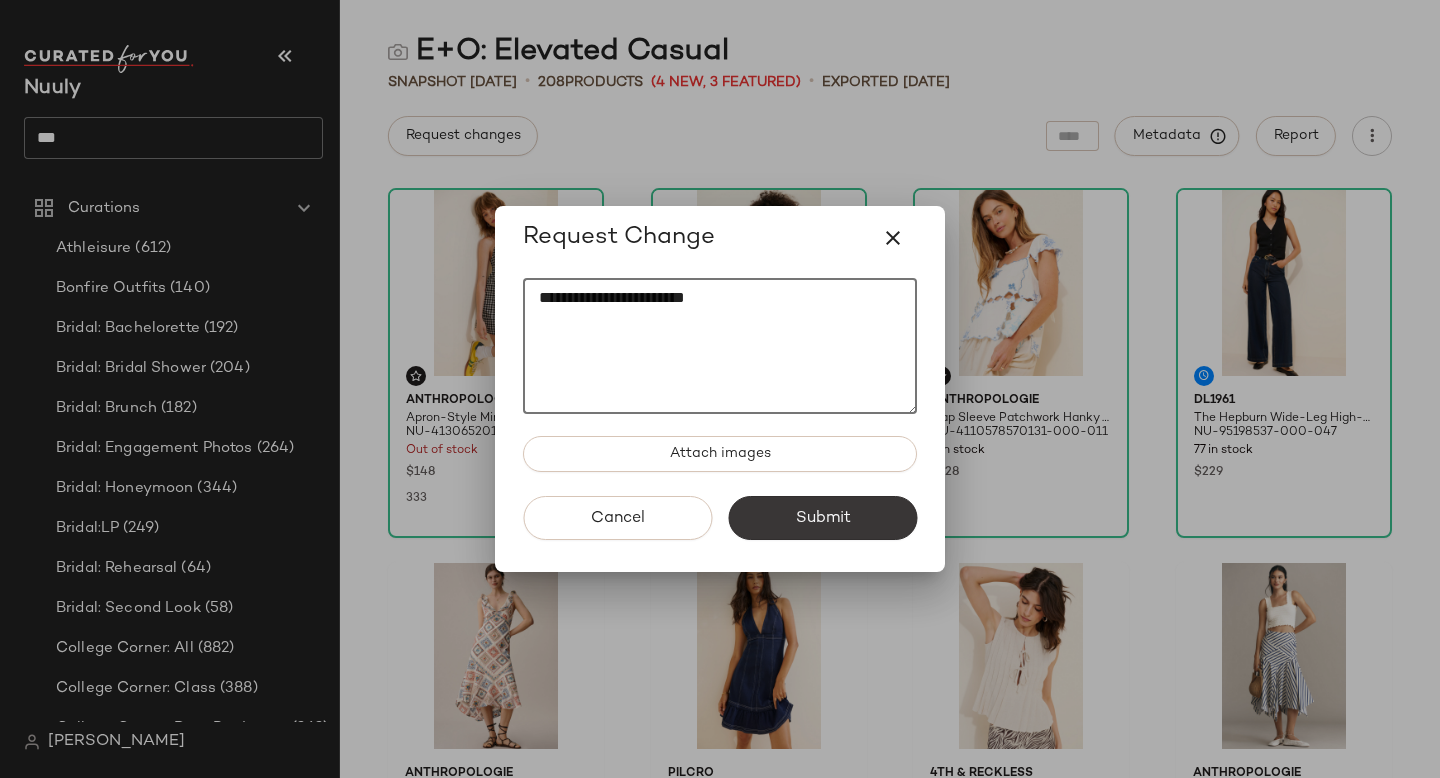 type on "**********" 